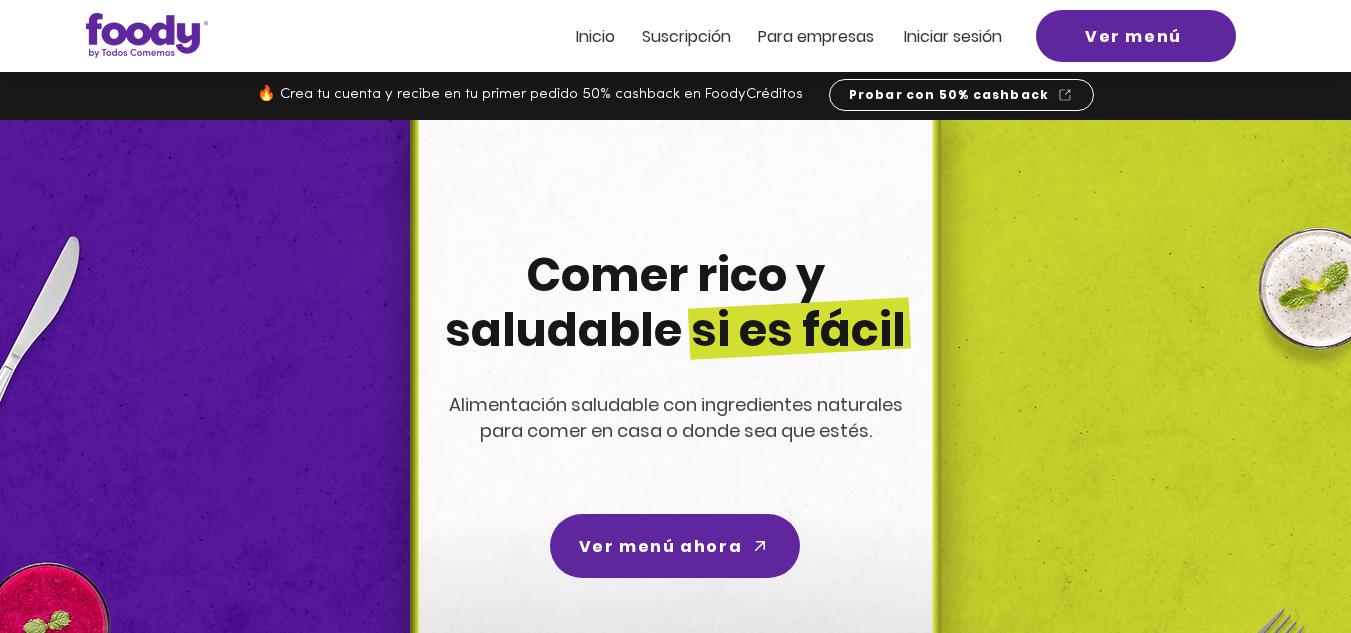 scroll, scrollTop: 0, scrollLeft: 0, axis: both 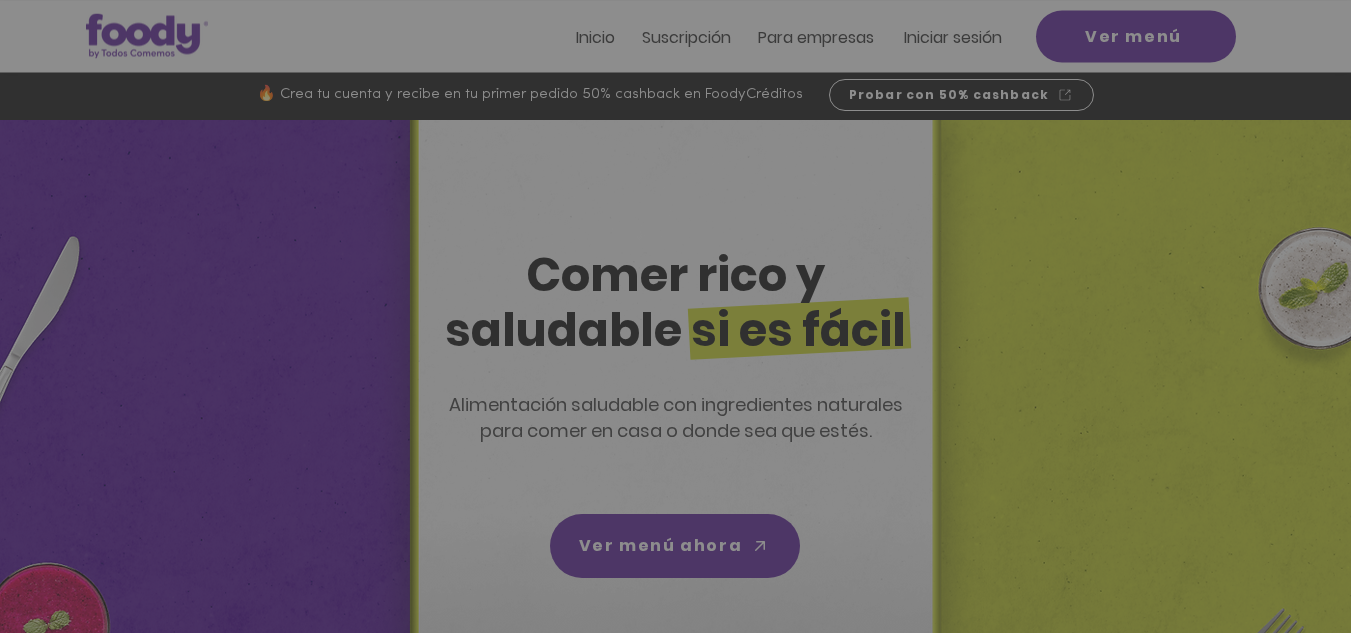 click 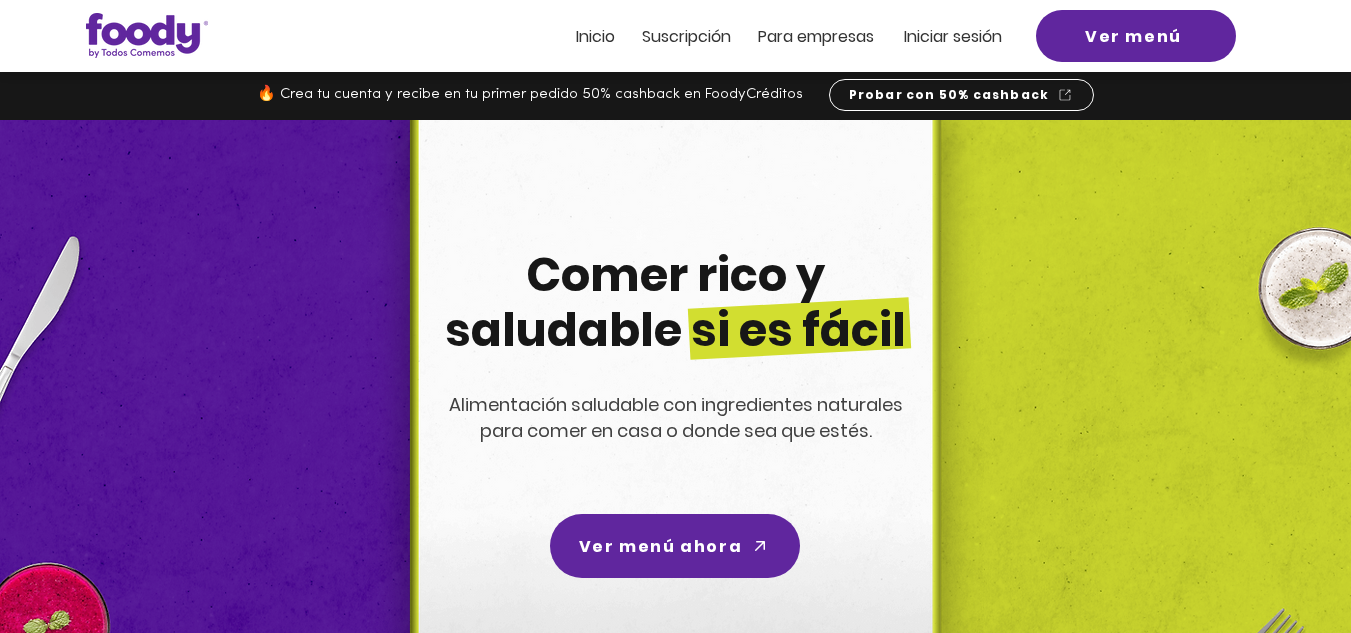 click on "Iniciar sesión" at bounding box center [953, 36] 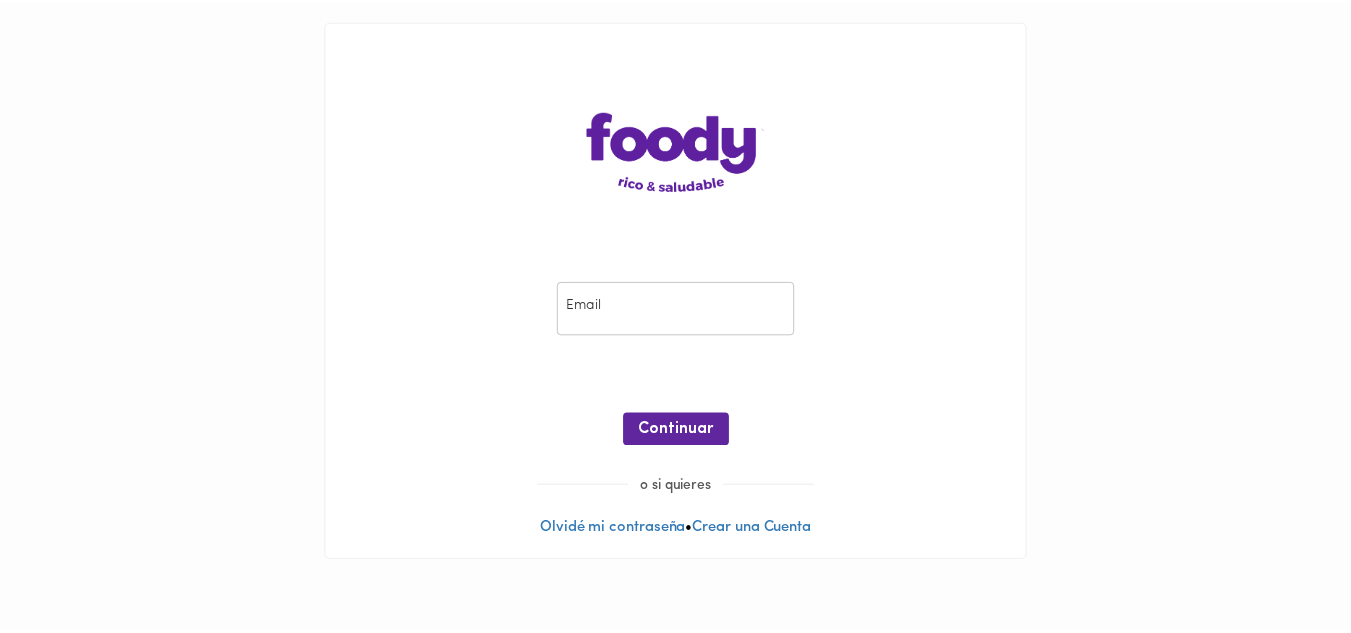 scroll, scrollTop: 0, scrollLeft: 0, axis: both 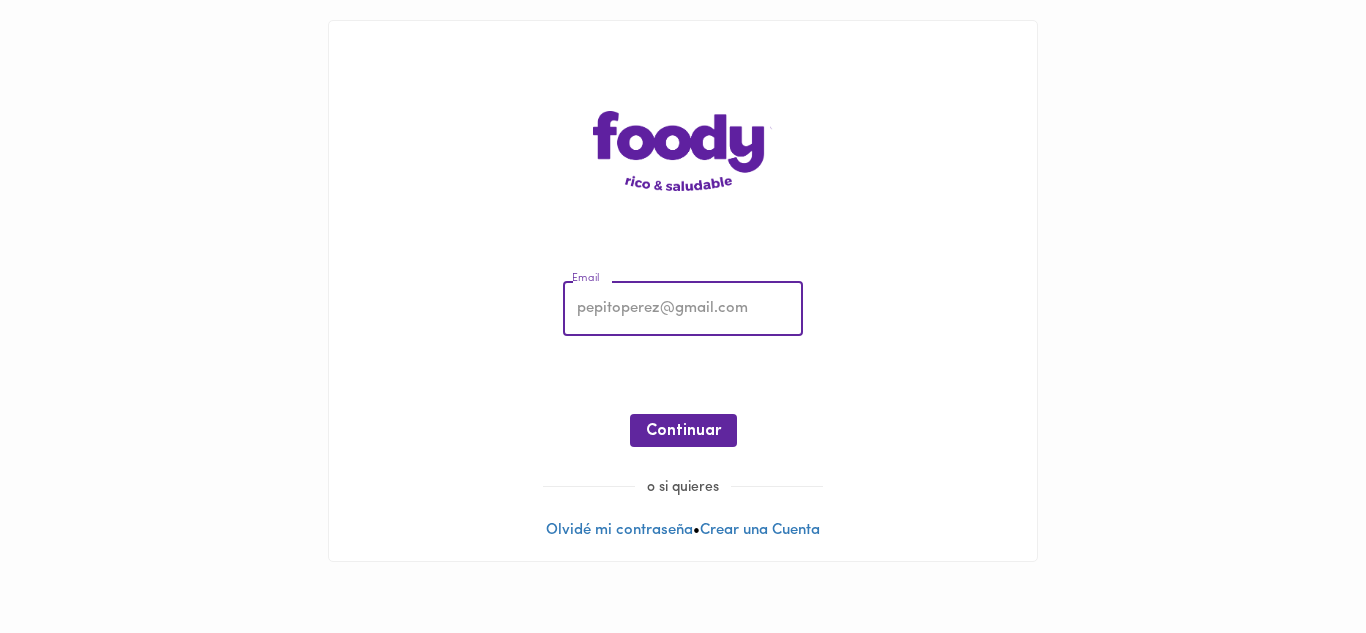 click at bounding box center (683, 309) 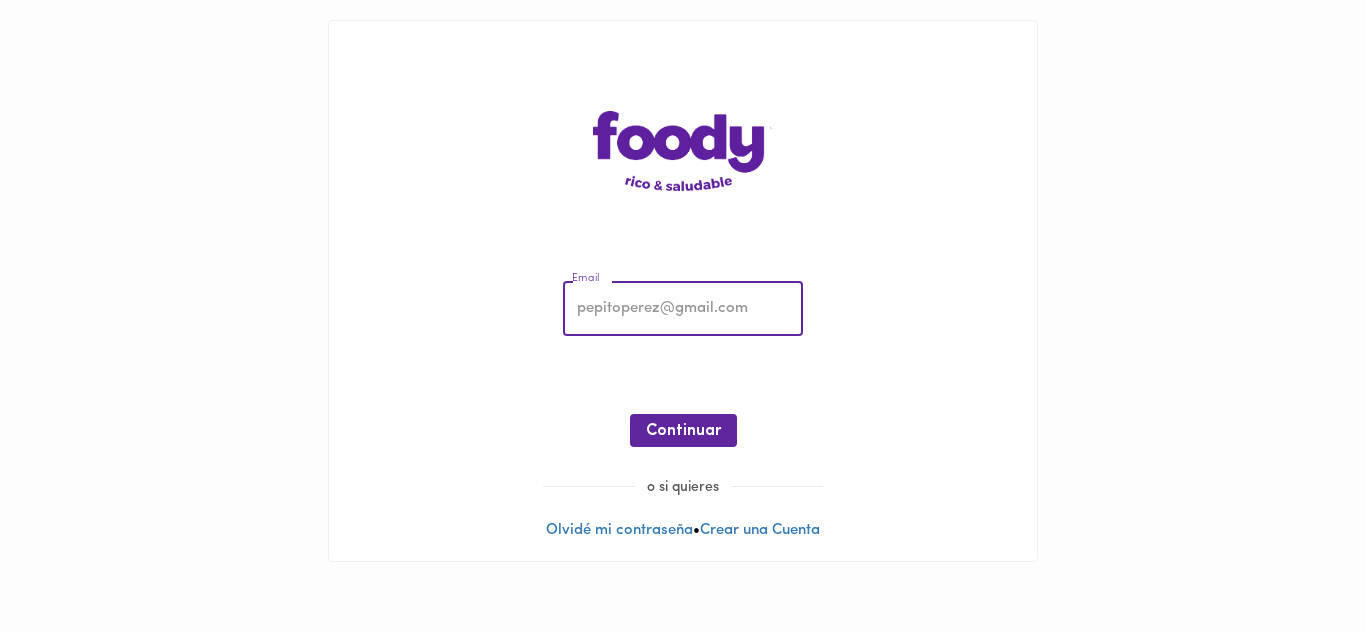 type on "[EMAIL]" 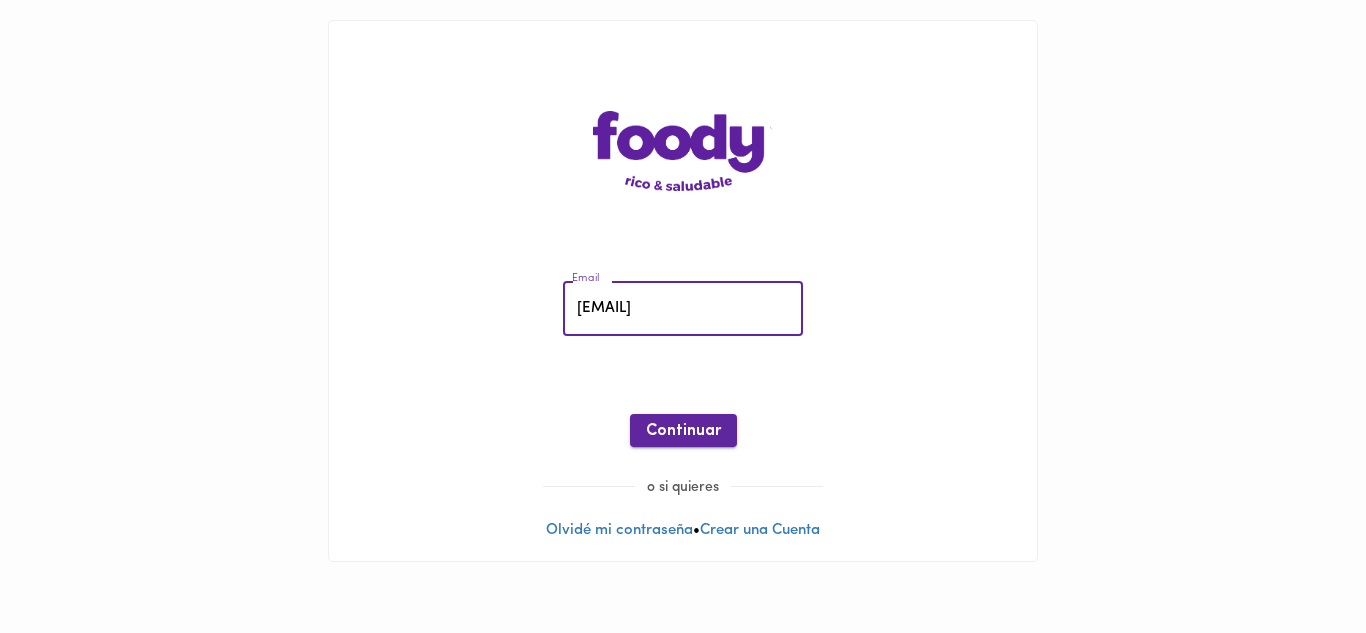 click on "Continuar" at bounding box center [683, 431] 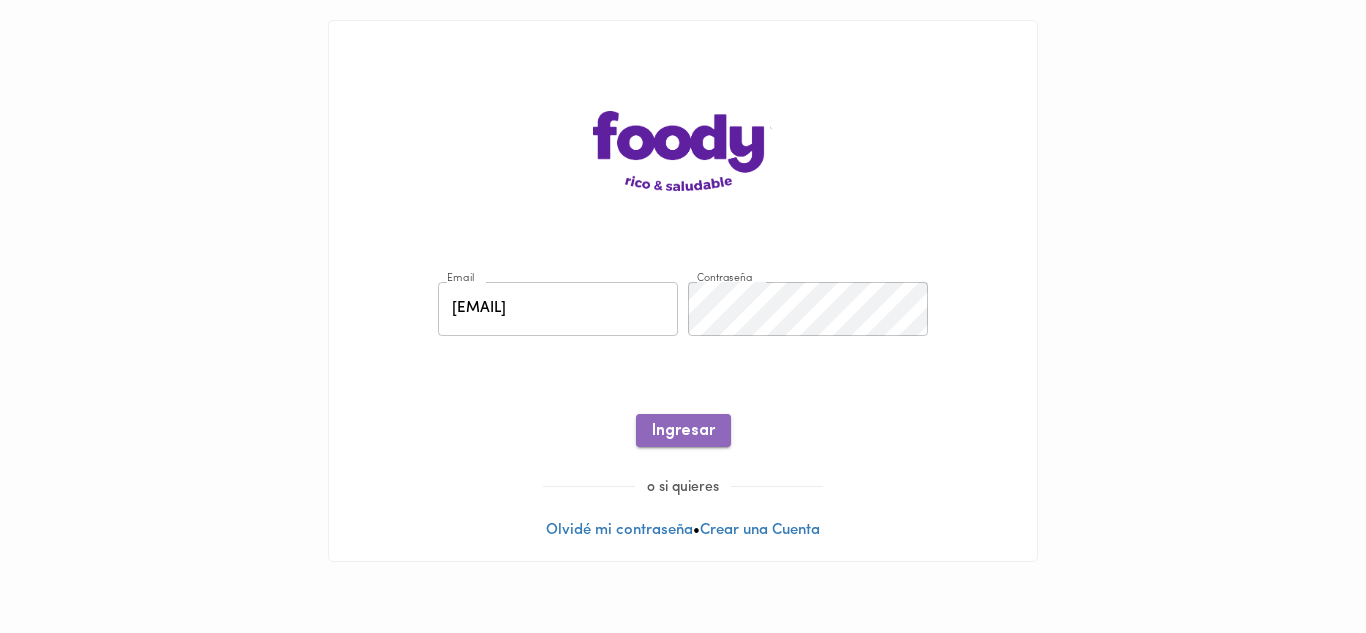 click on "Ingresar" at bounding box center (683, 431) 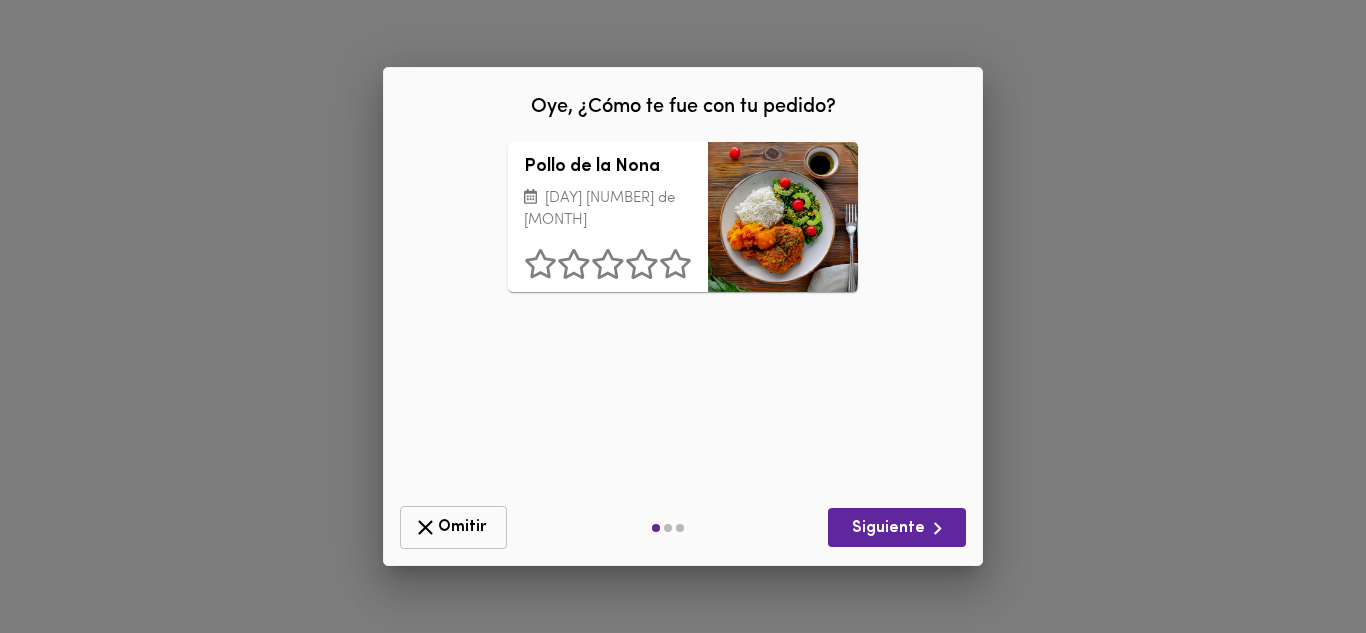 click on "Omitir" at bounding box center (453, 527) 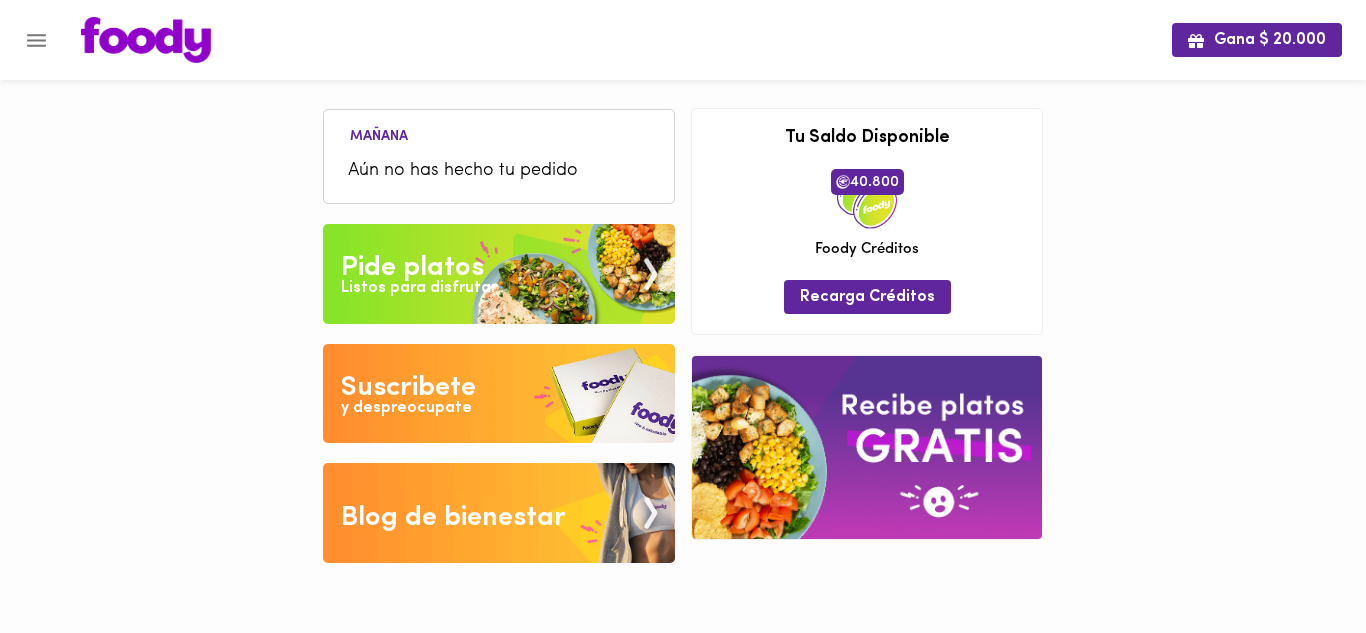 click on "Aún no has hecho tu pedido" at bounding box center [499, 171] 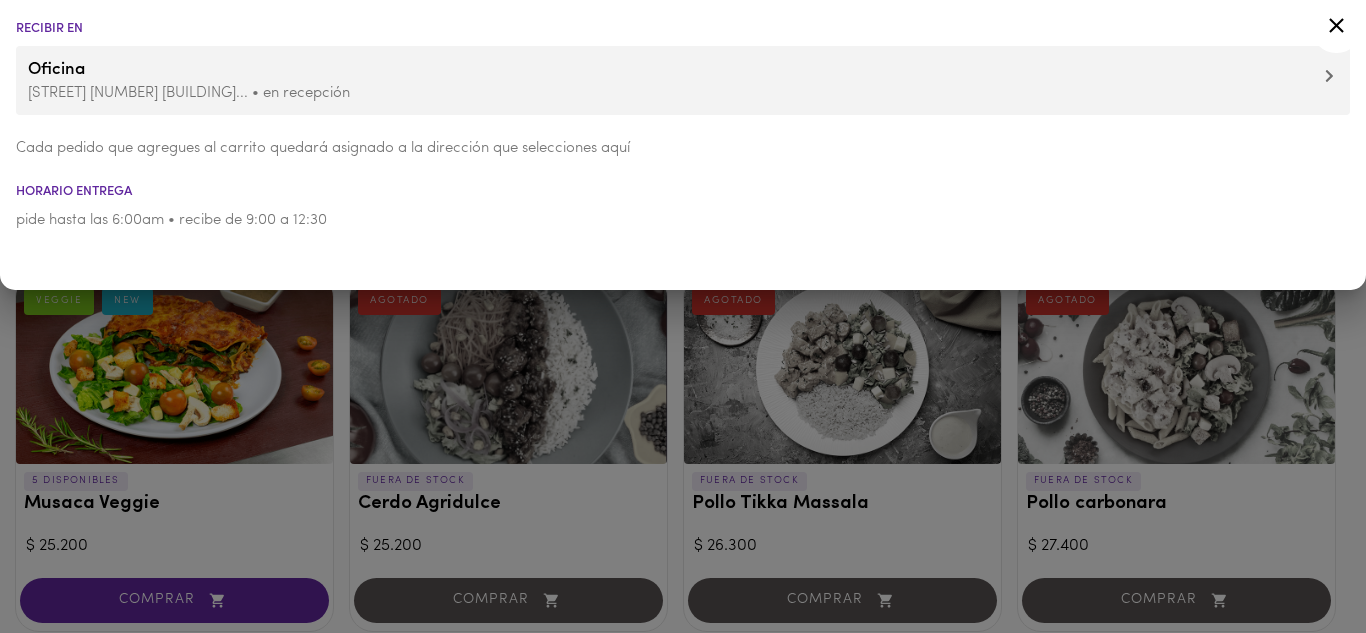 click 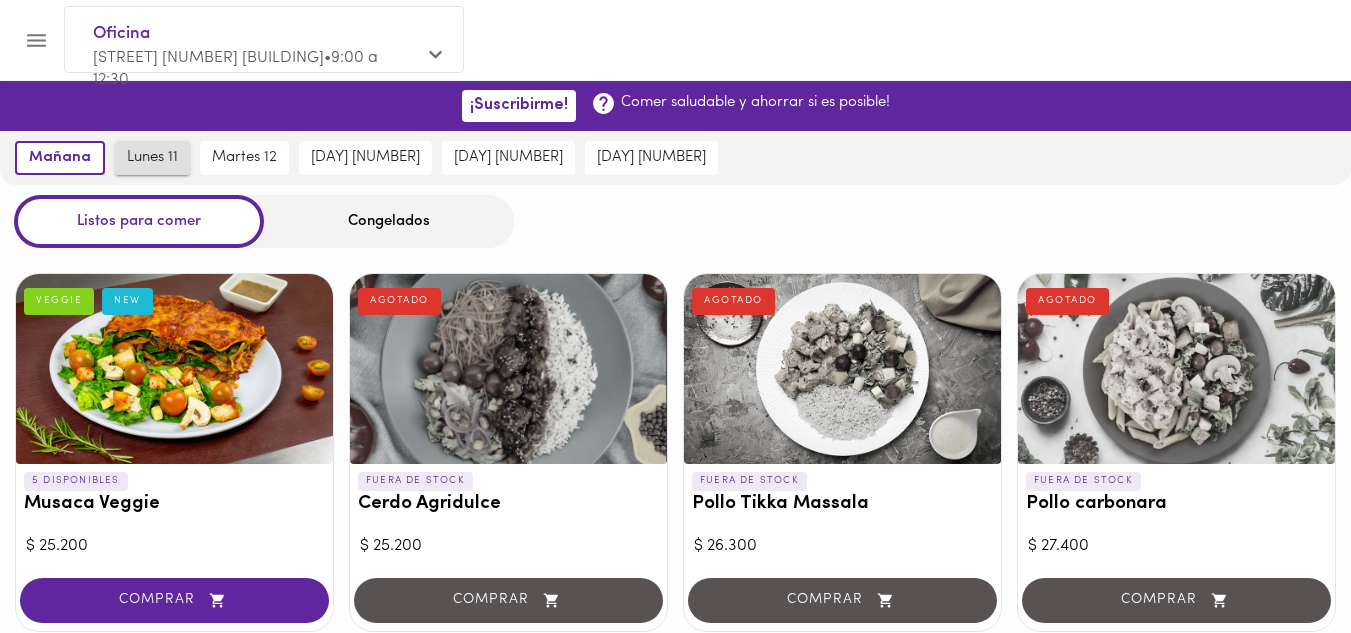 click on "lunes 11" at bounding box center [152, 158] 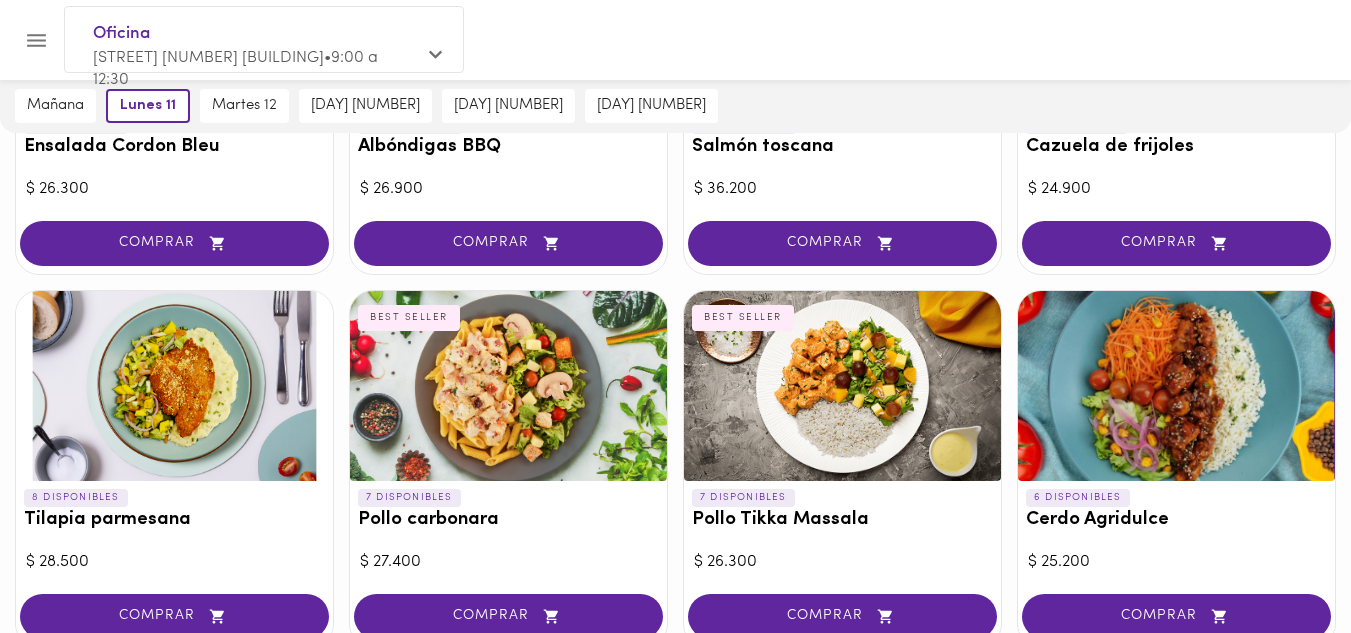 scroll, scrollTop: 1854, scrollLeft: 0, axis: vertical 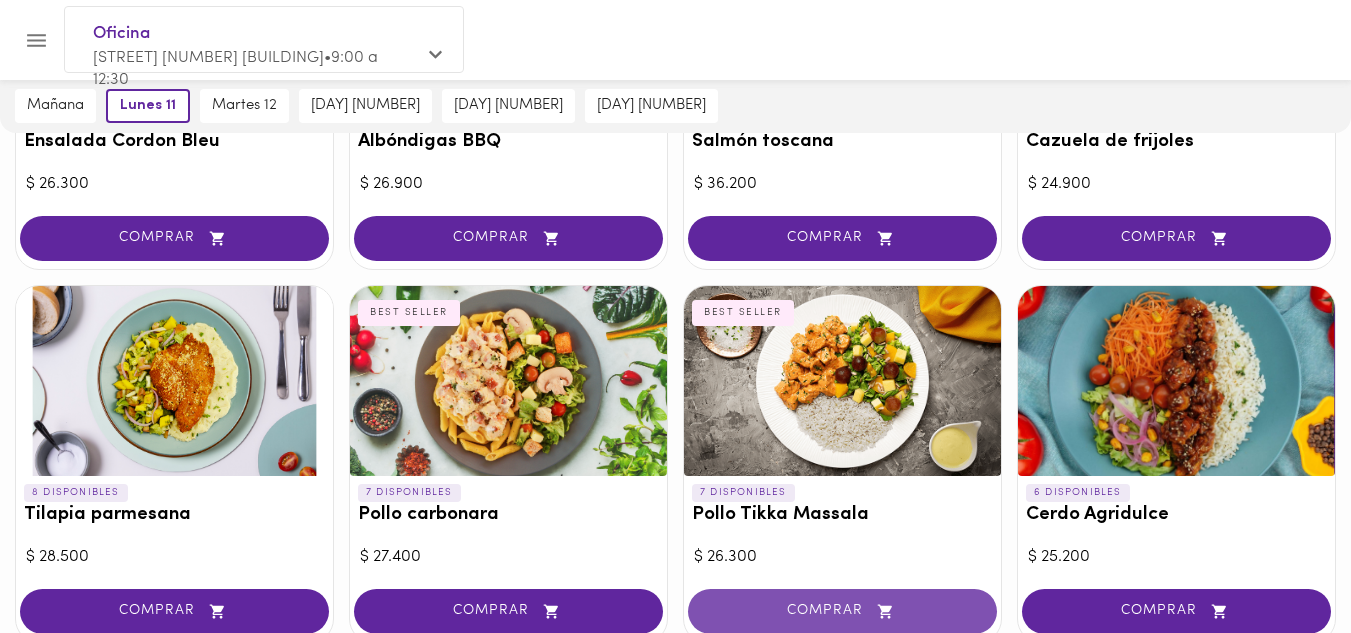 click on "COMPRAR" at bounding box center (842, 611) 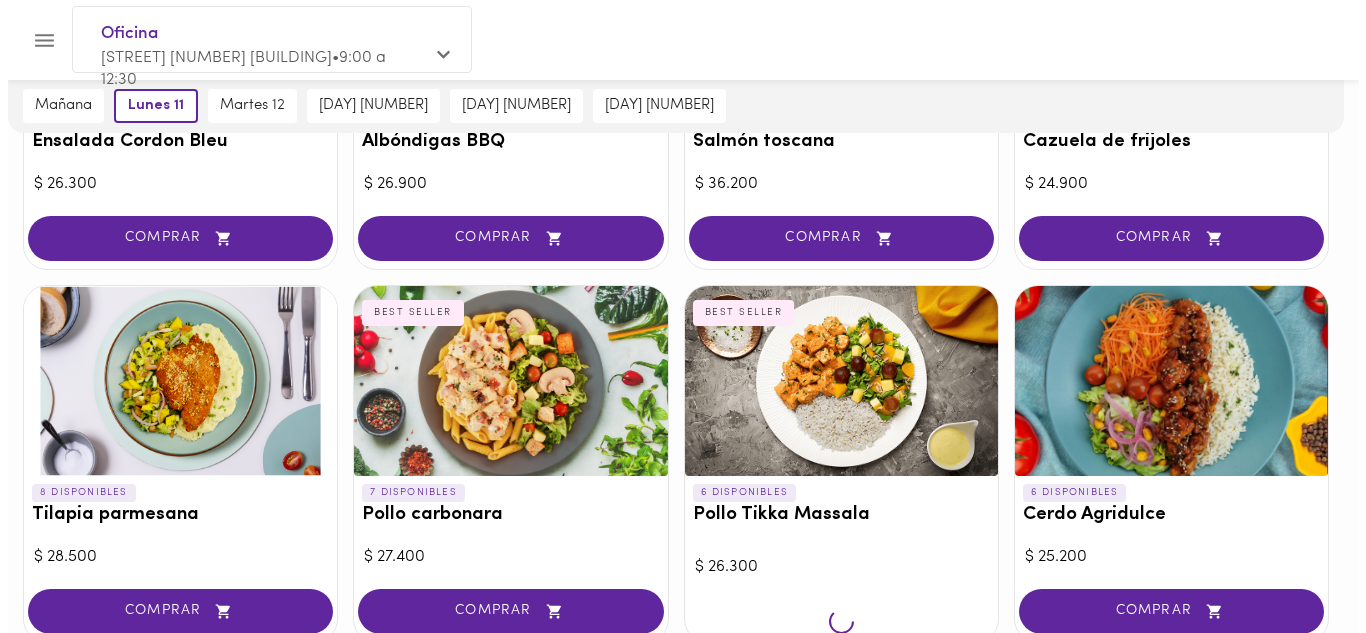 scroll, scrollTop: 1855, scrollLeft: 0, axis: vertical 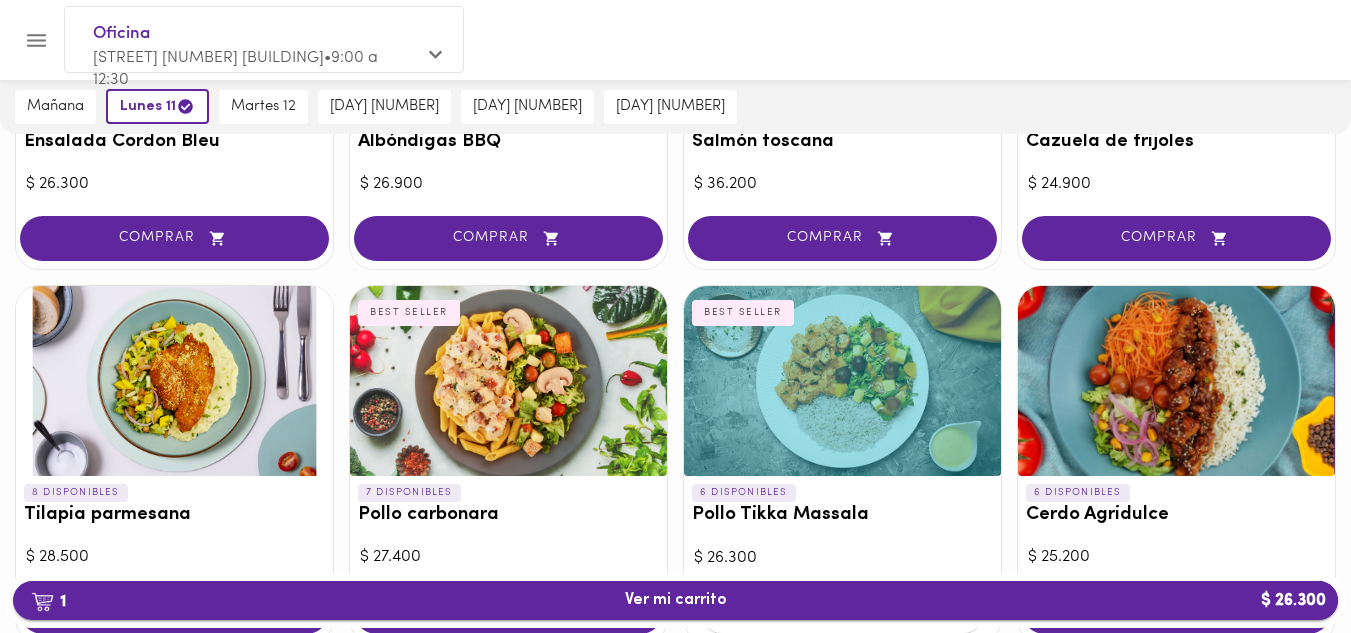 click on "1 Ver mi carrito $ 26.300" at bounding box center (676, 600) 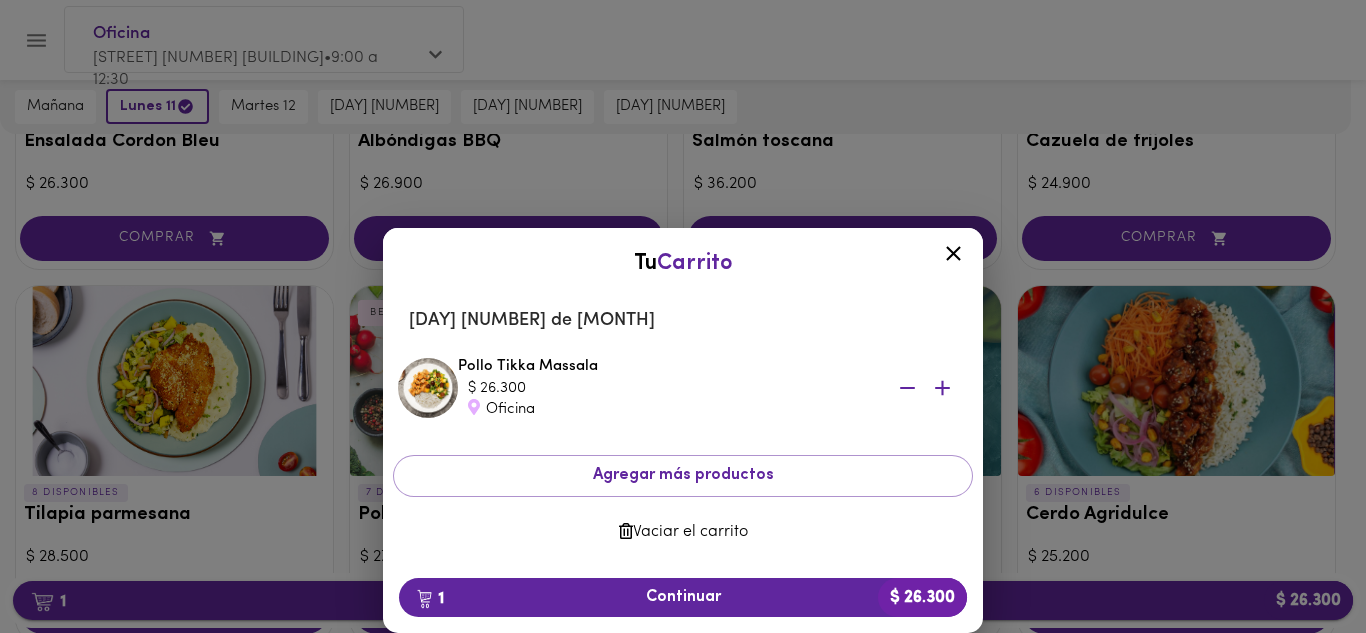 click on "1 Continuar $ 26.300" at bounding box center [683, 597] 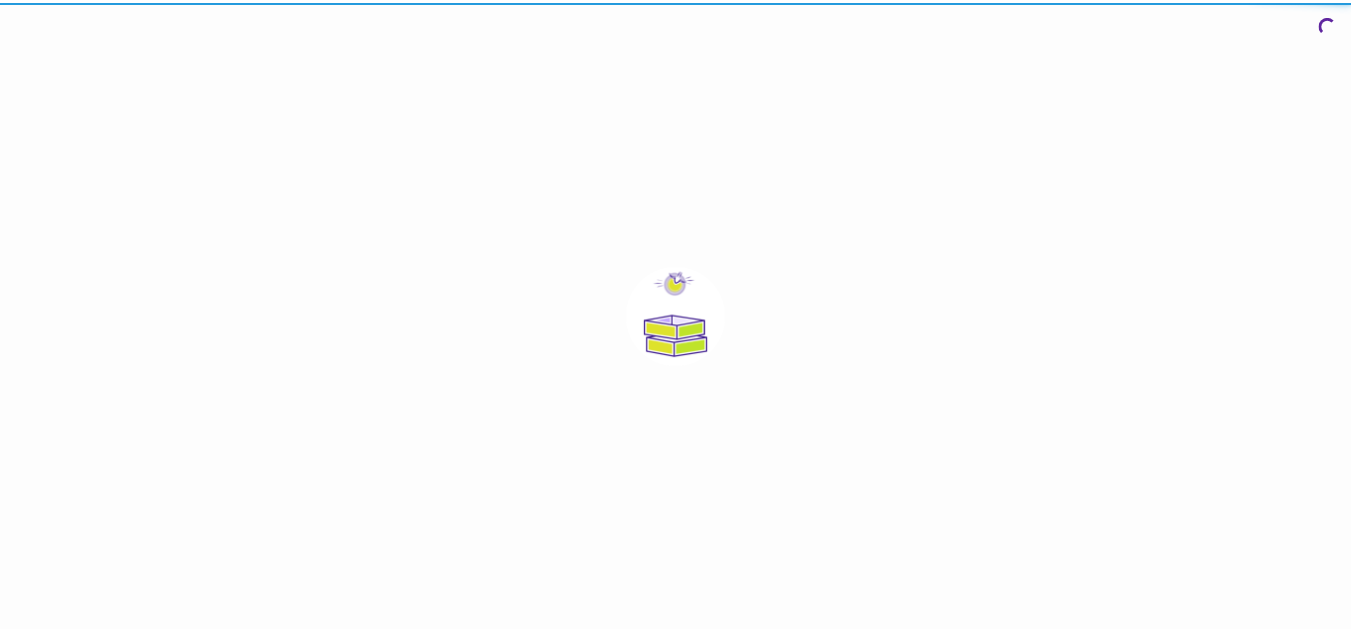scroll, scrollTop: 0, scrollLeft: 0, axis: both 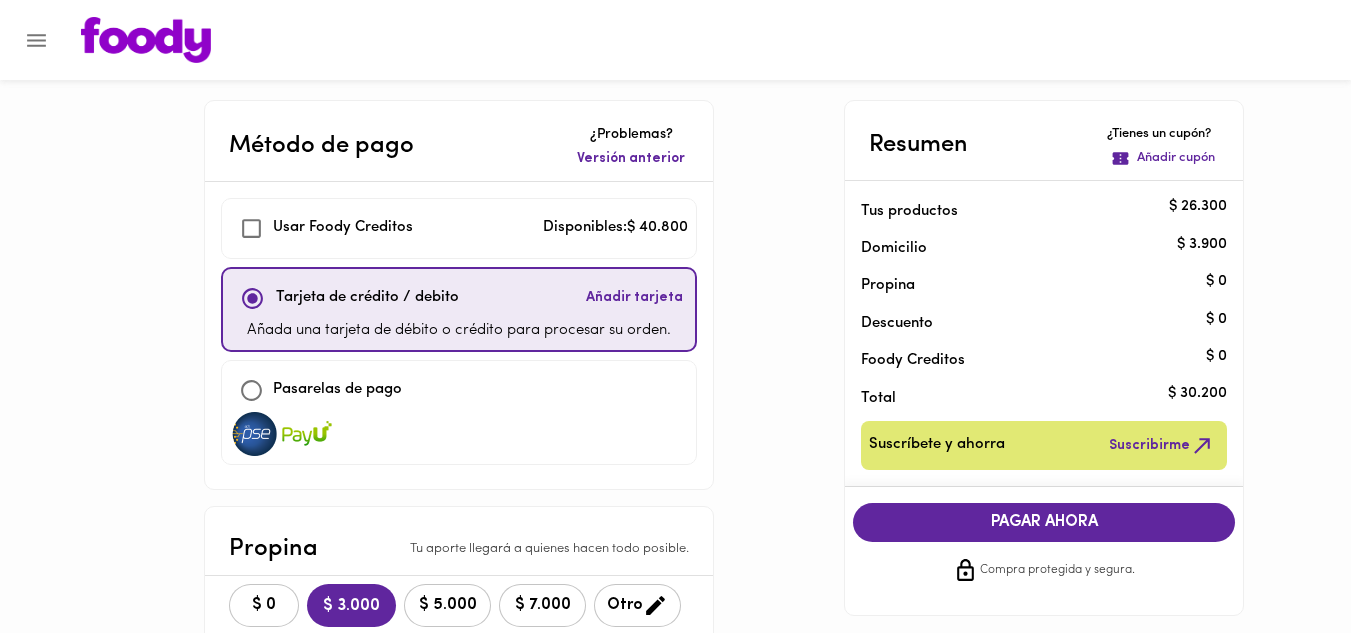 checkbox on "true" 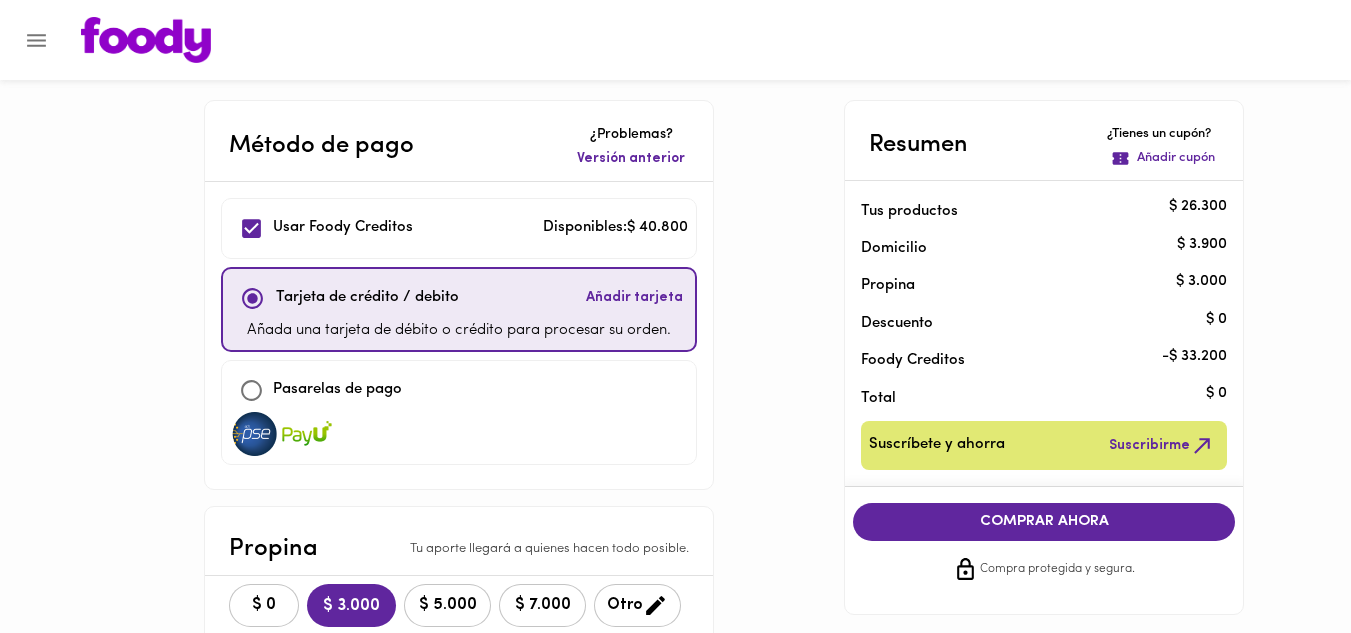 click at bounding box center (252, 298) 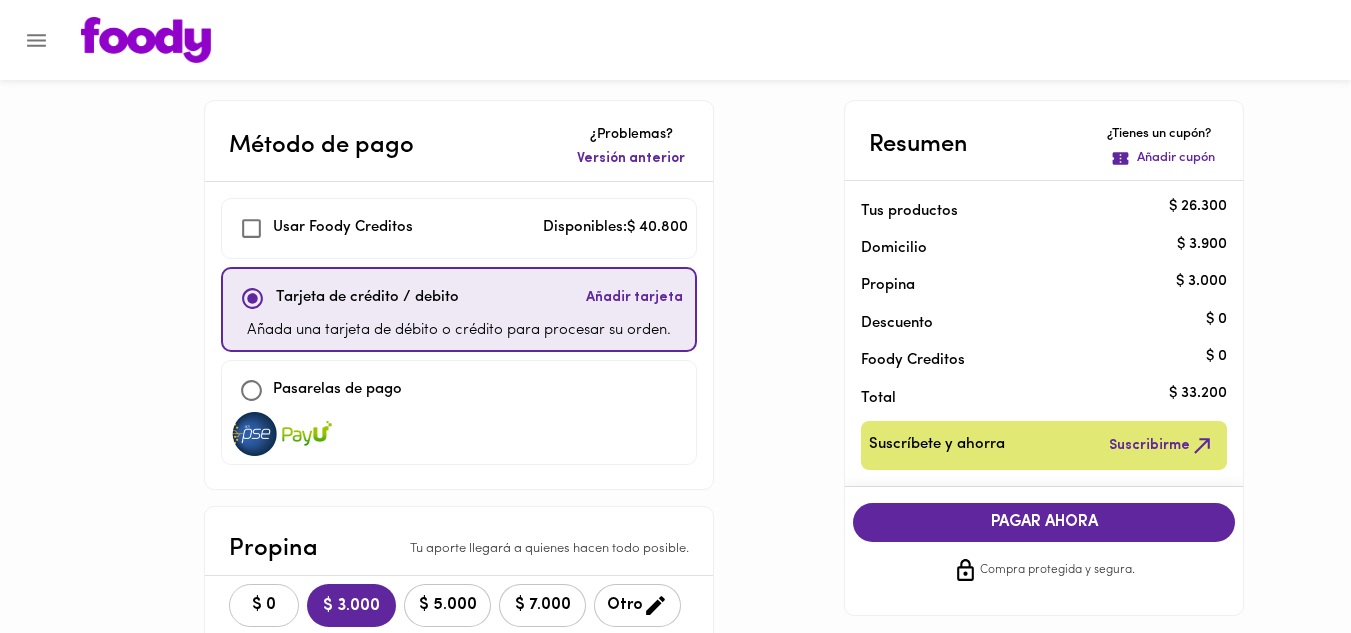click on "$ 0" at bounding box center [264, 605] 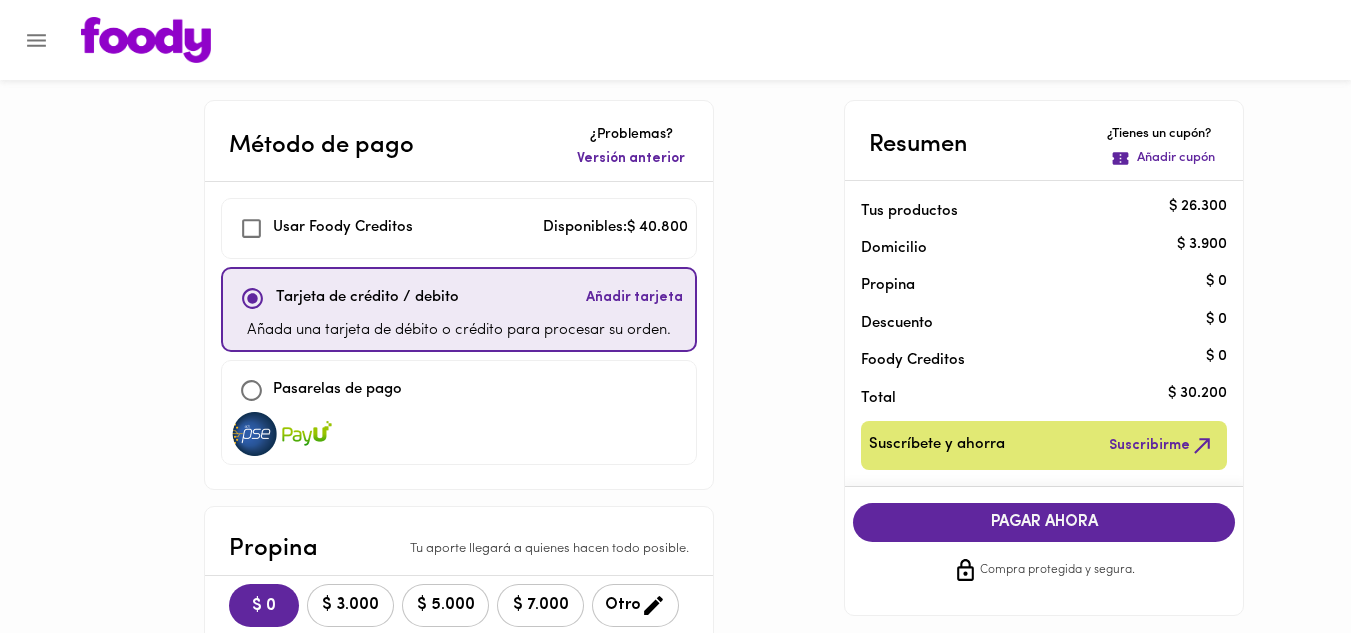click on "PAGAR AHORA" at bounding box center [1044, 522] 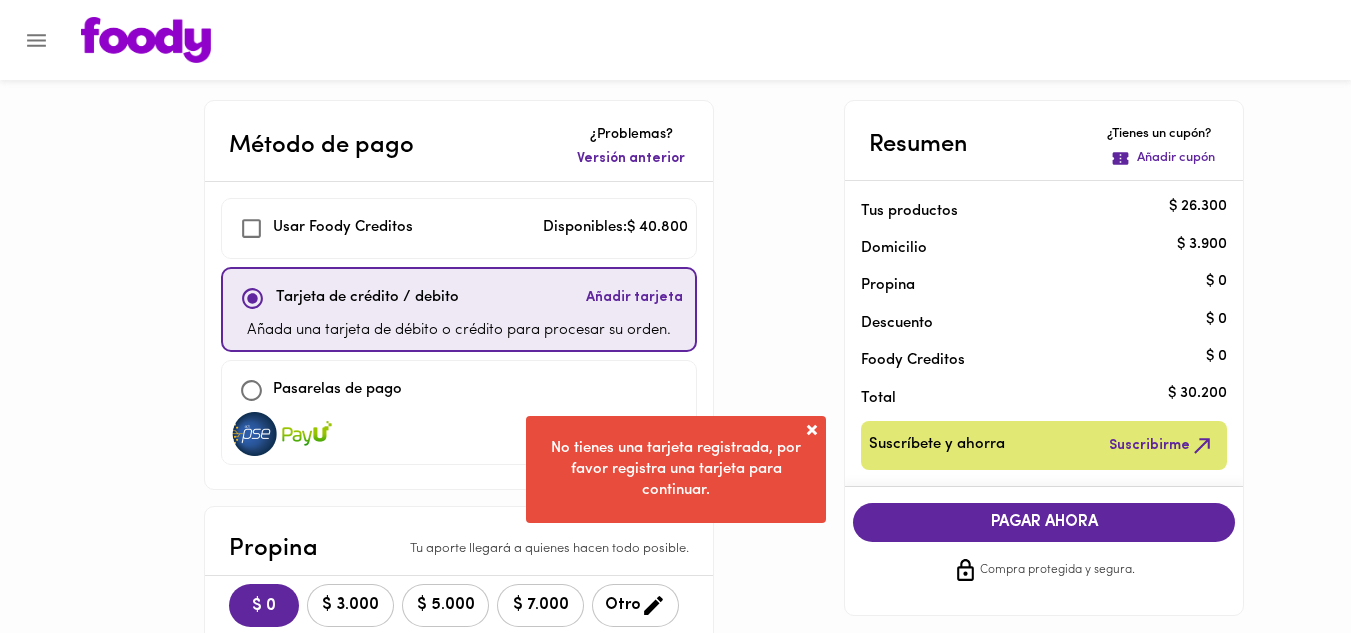 click at bounding box center (812, 430) 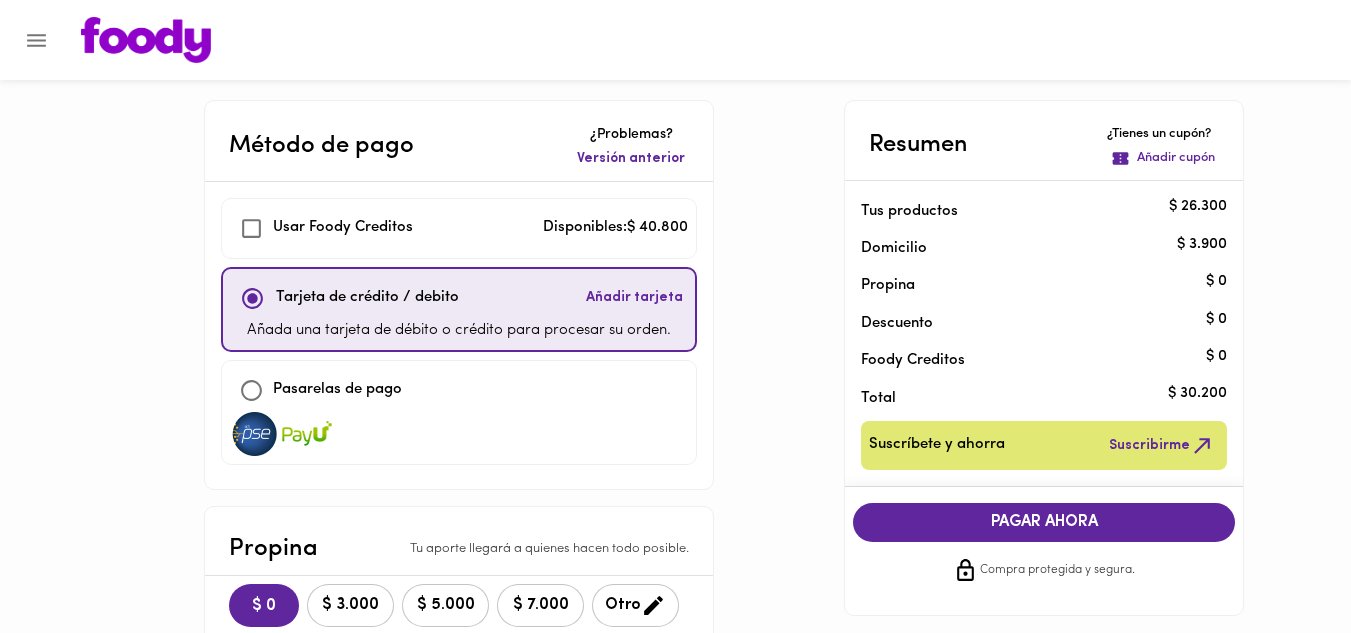 click at bounding box center [251, 228] 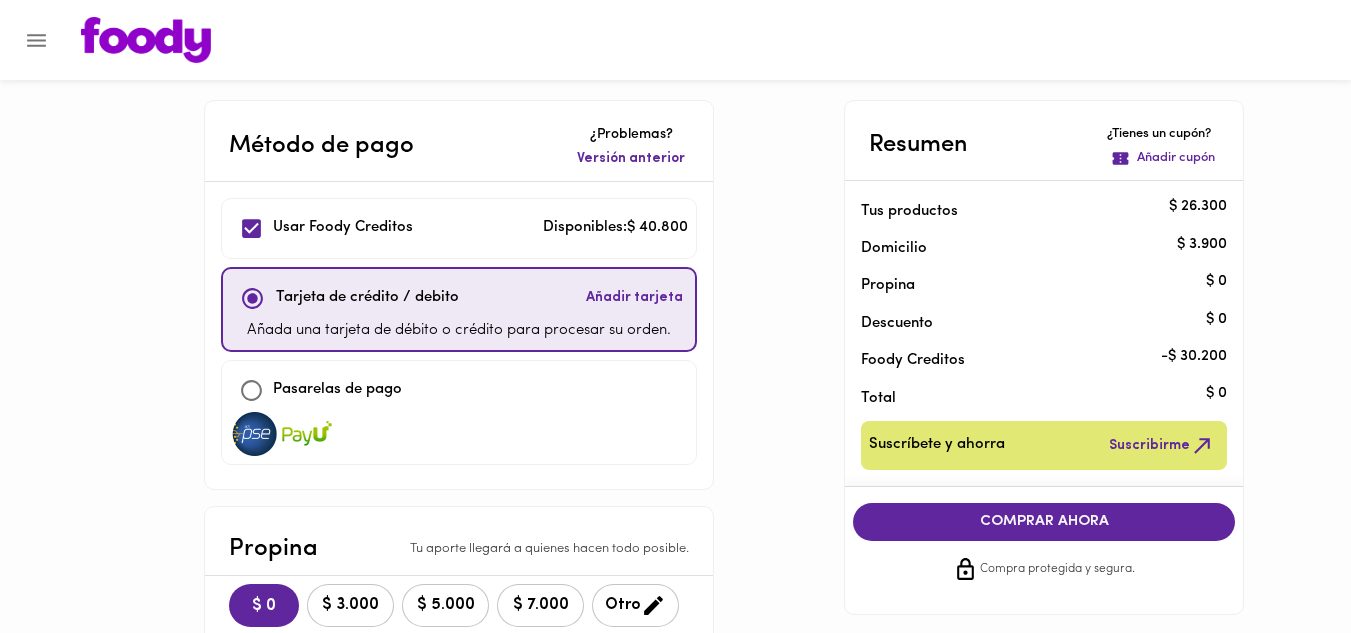 click on "COMPRAR AHORA" at bounding box center (1044, 522) 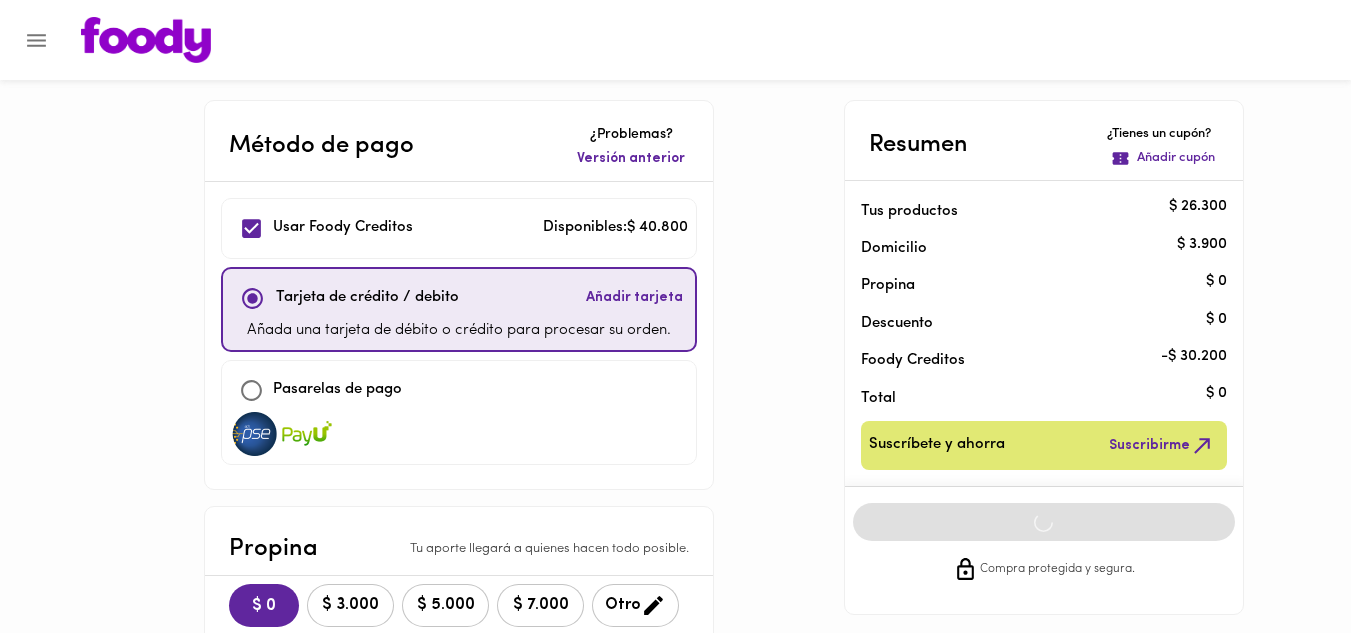 click on "COMPRAR AHORA Compra protegida y segura." at bounding box center [1044, 542] 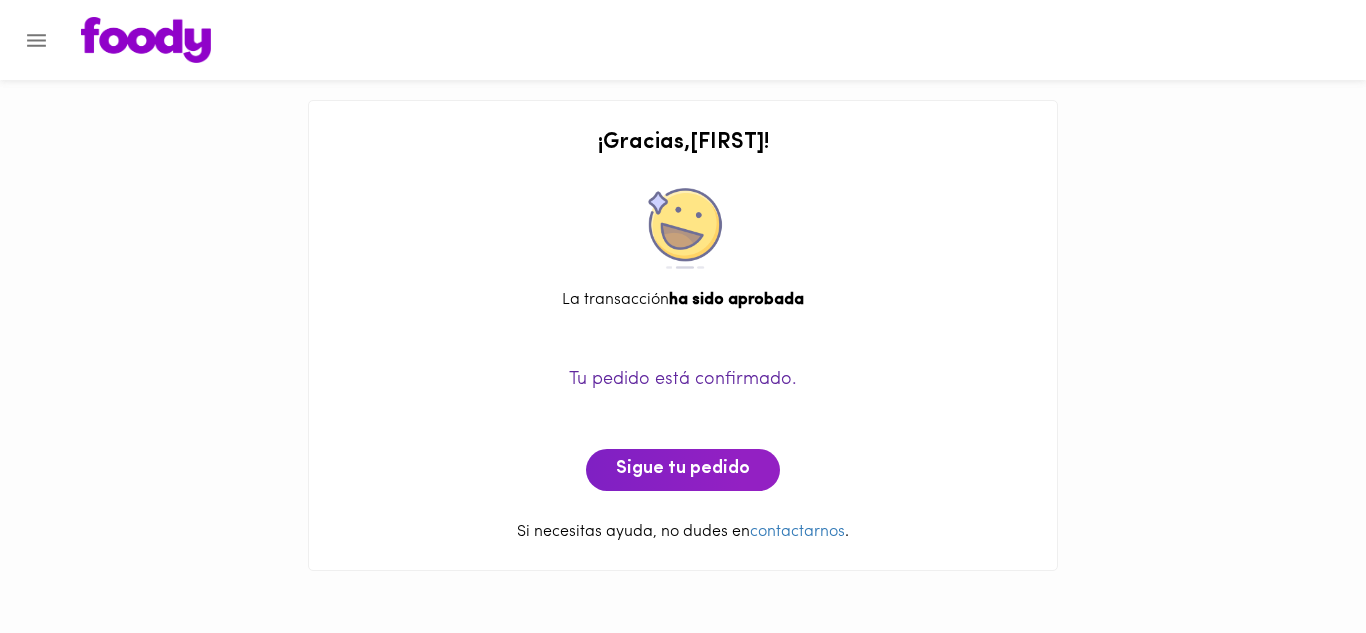 click 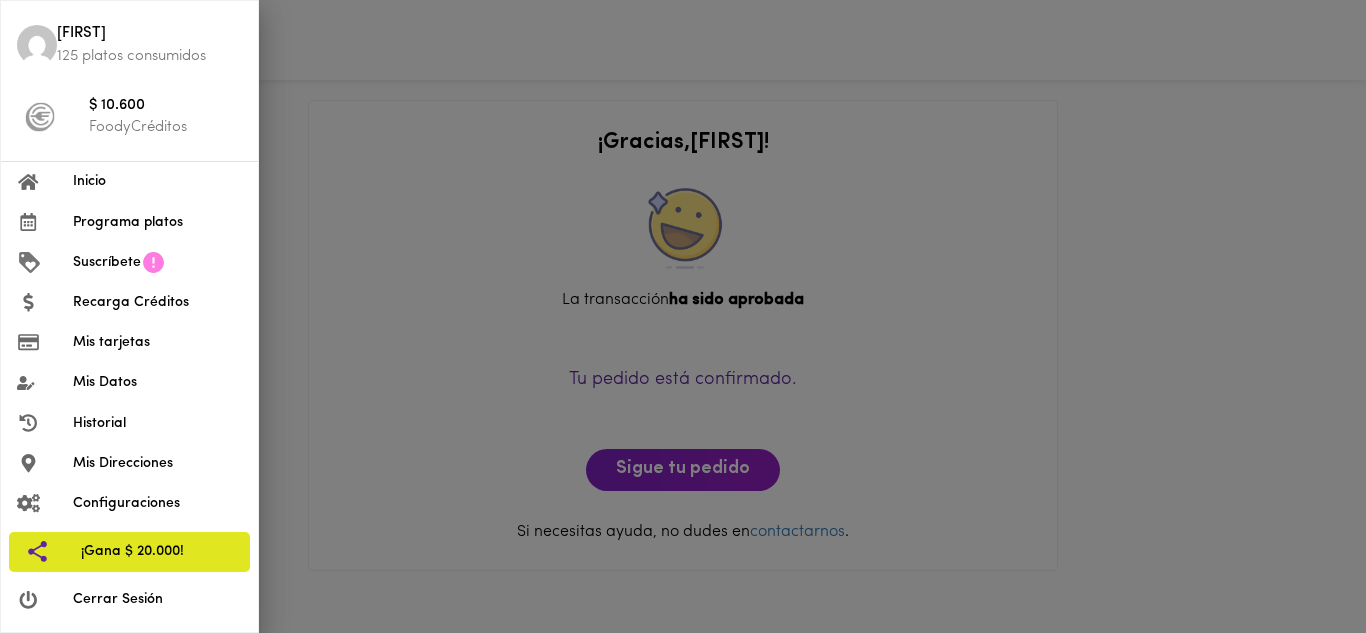 click on "Cerrar Sesión" at bounding box center [157, 599] 